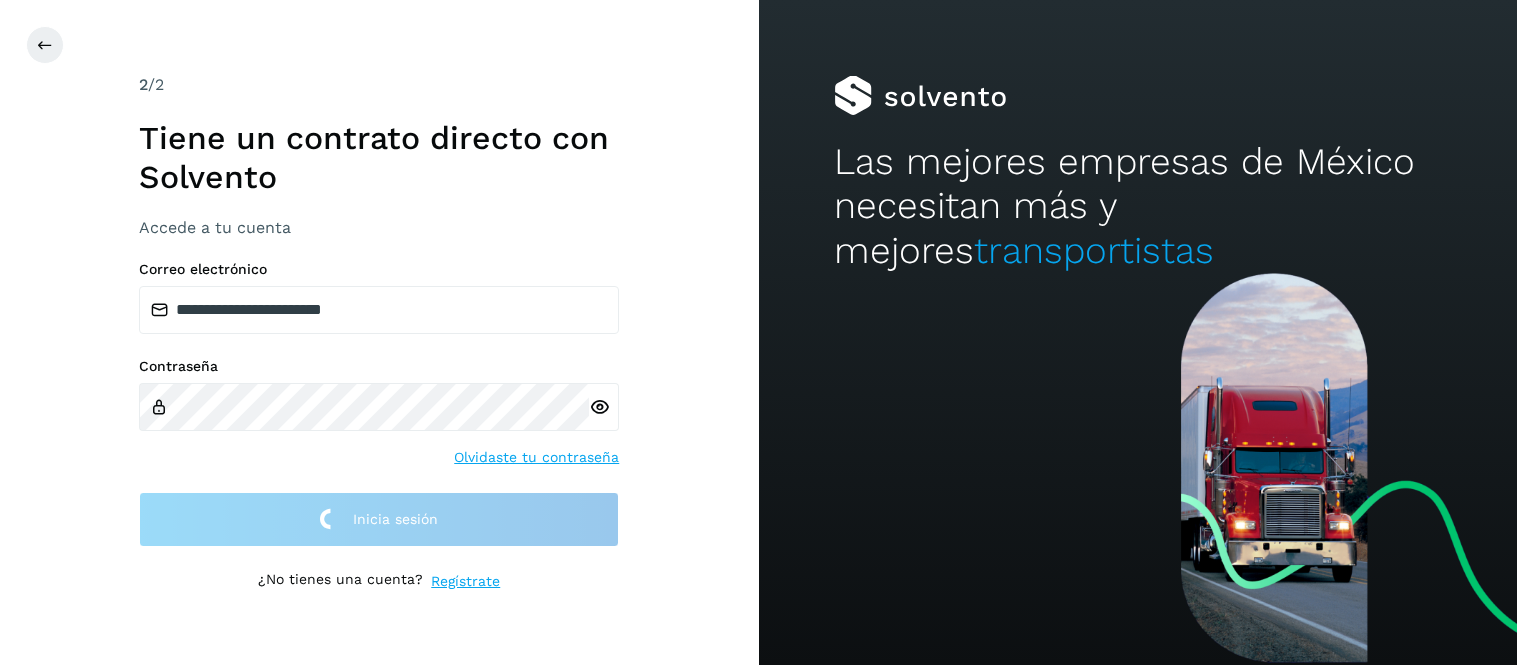 scroll, scrollTop: 0, scrollLeft: 0, axis: both 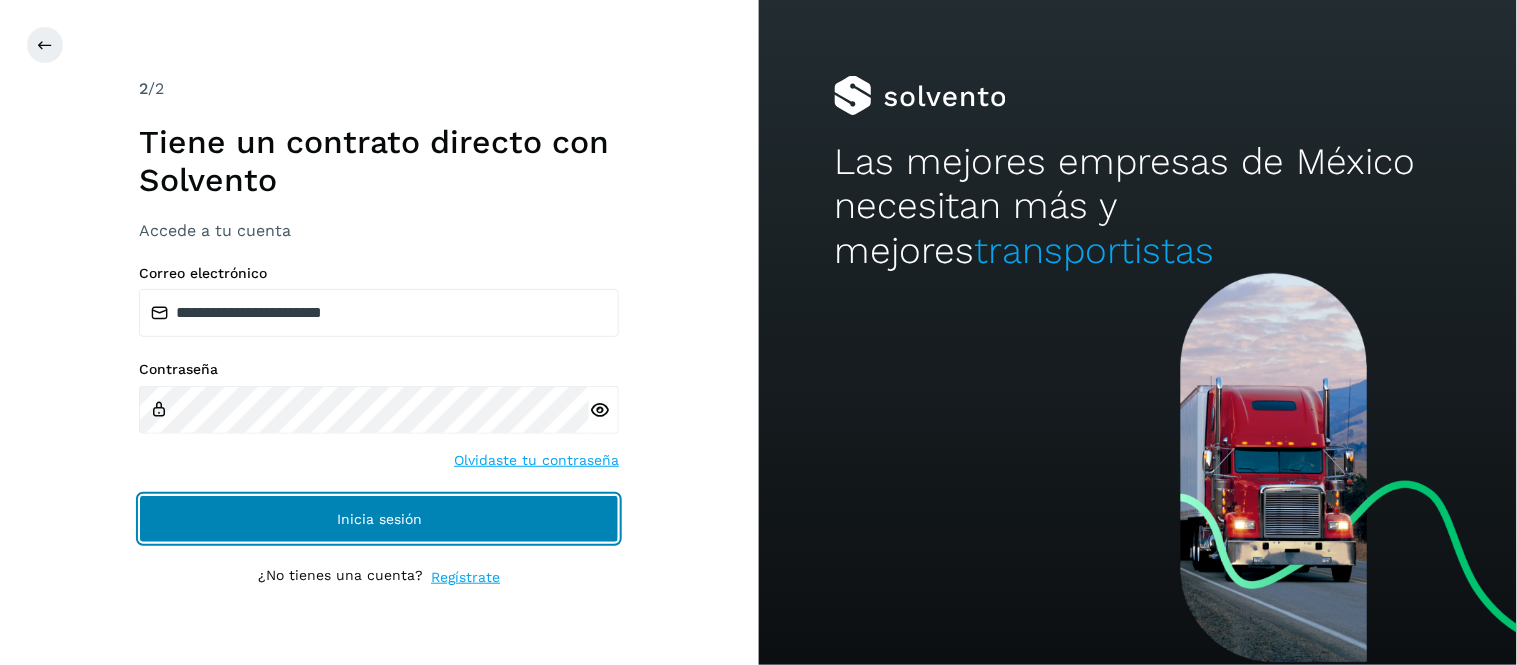 click on "Inicia sesión" at bounding box center (379, 519) 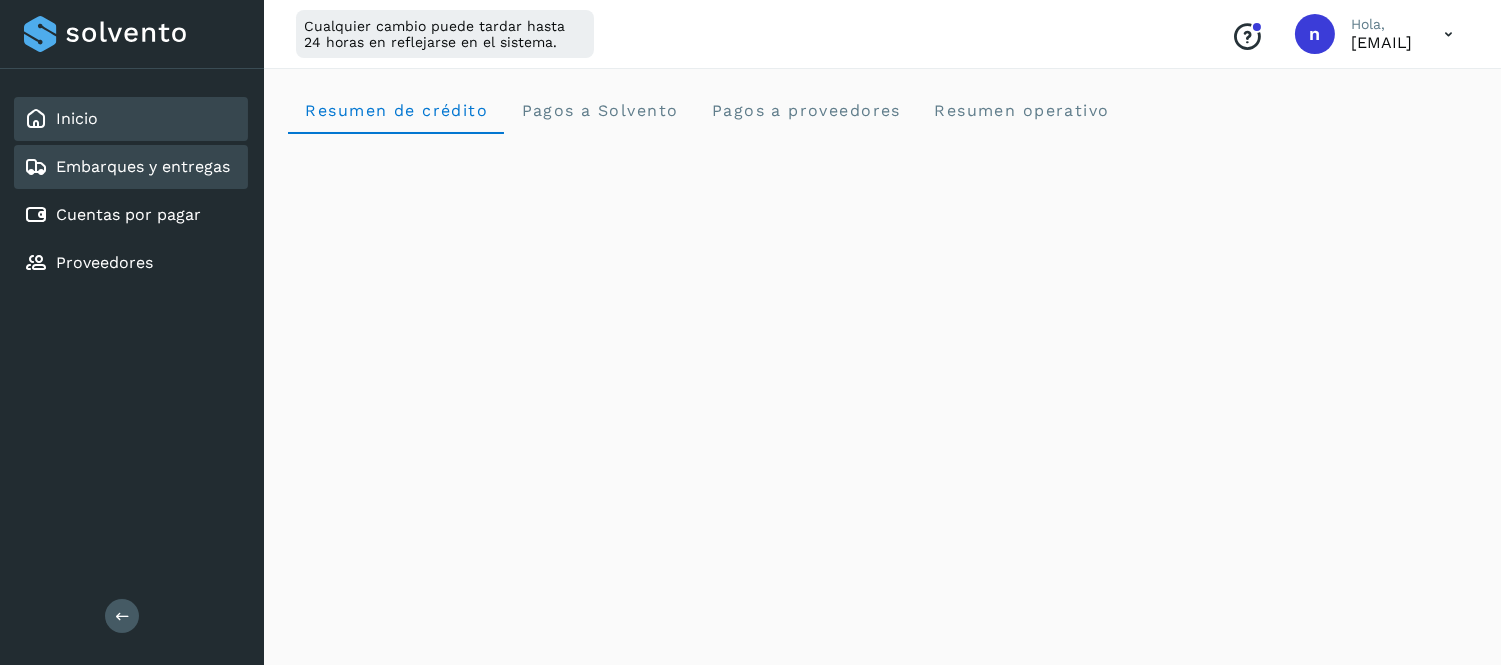 click on "Embarques y entregas" at bounding box center (127, 167) 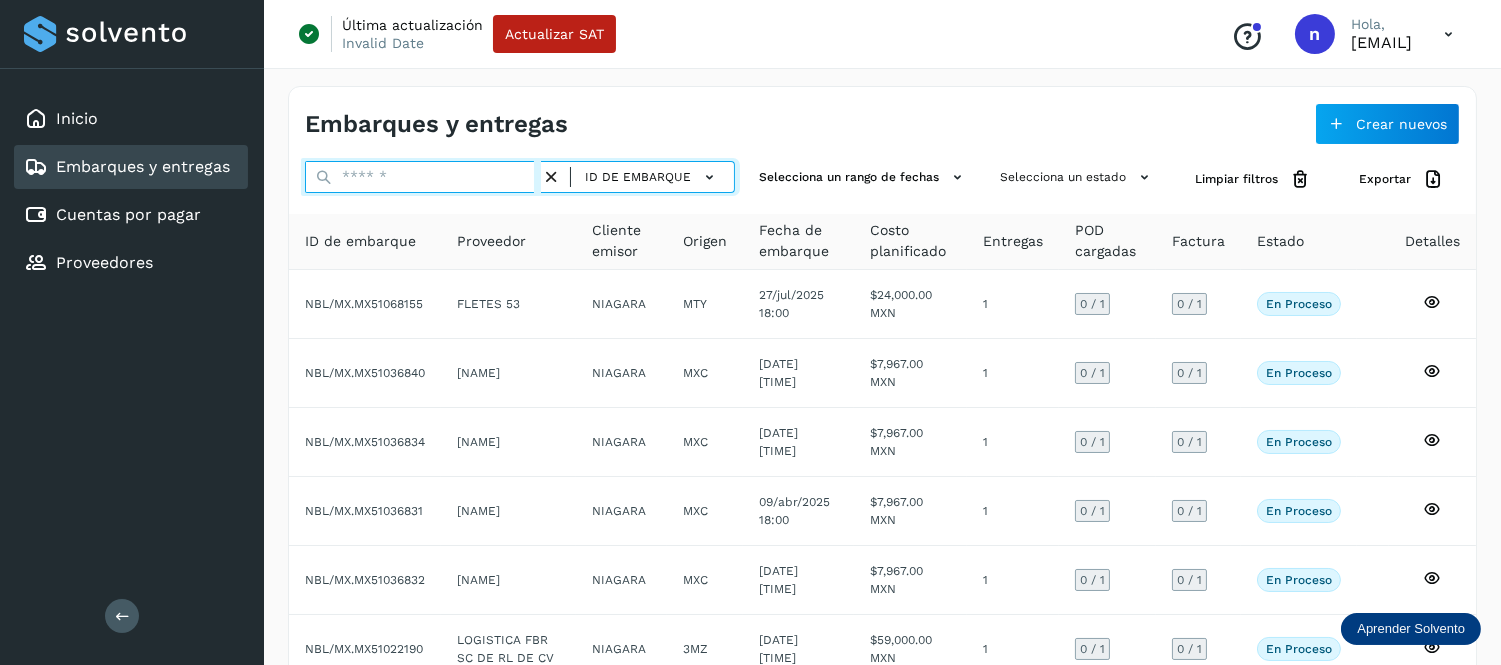 click at bounding box center [423, 177] 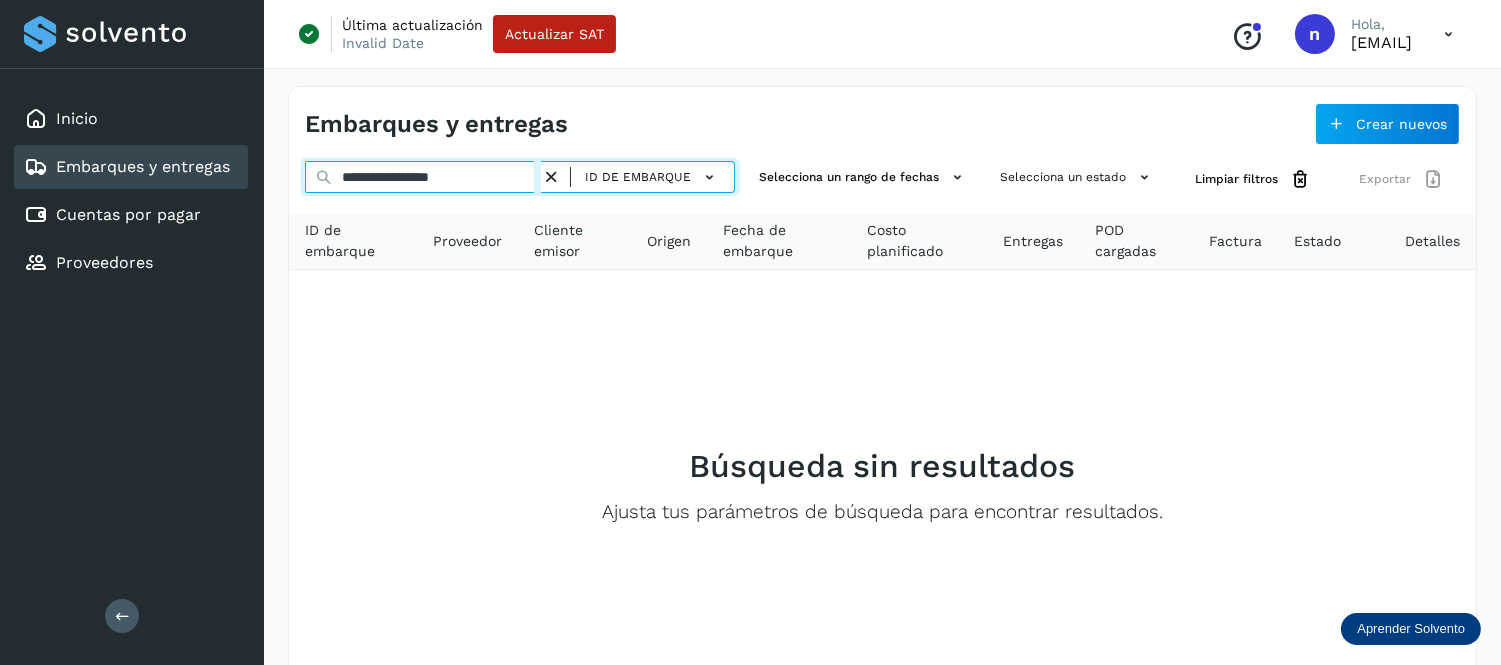 drag, startPoint x: 496, startPoint y: 176, endPoint x: 168, endPoint y: 186, distance: 328.1524 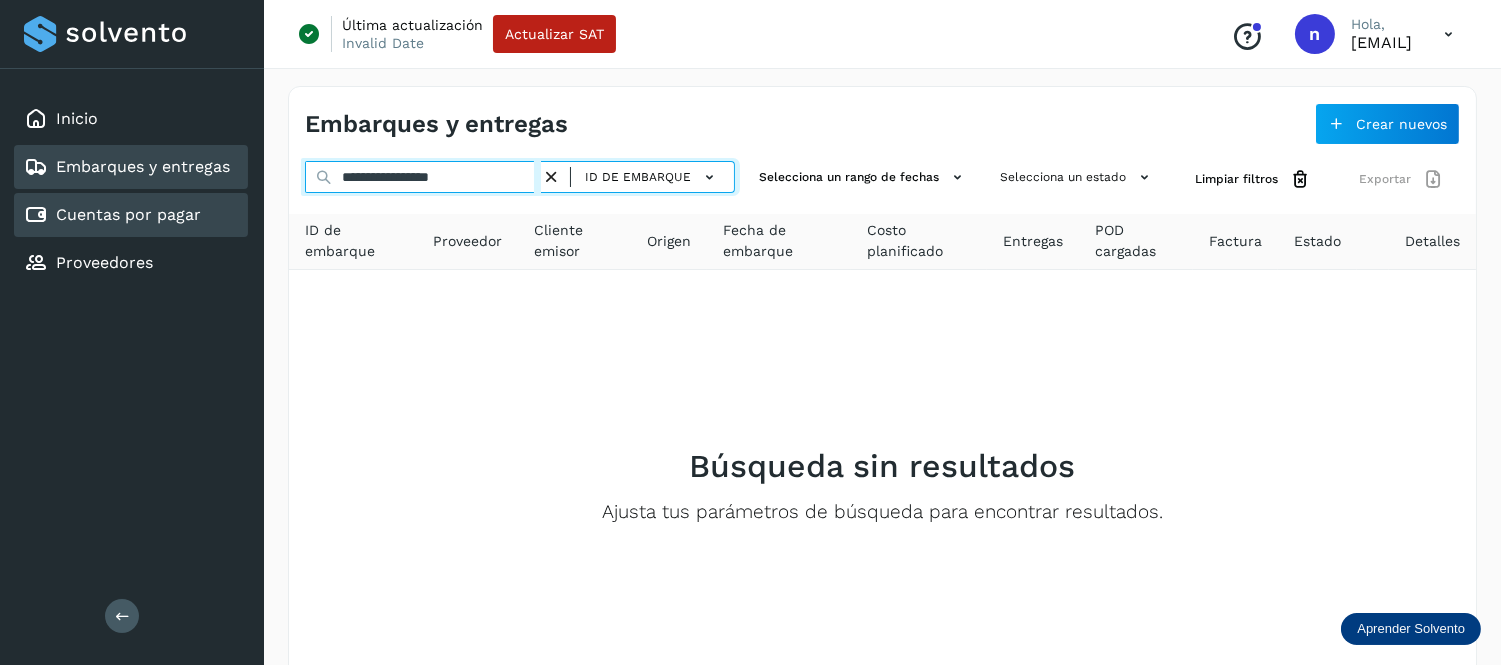 drag, startPoint x: 492, startPoint y: 173, endPoint x: 201, endPoint y: 197, distance: 291.988 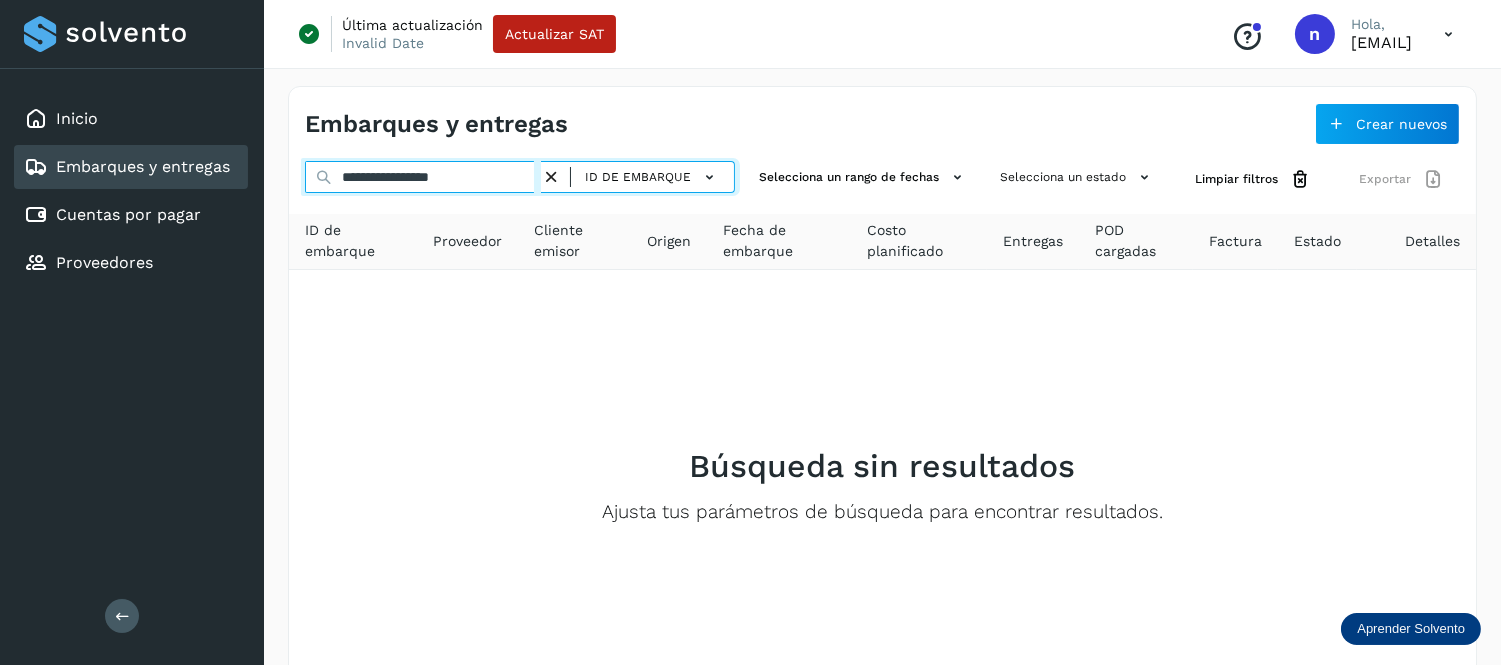 paste 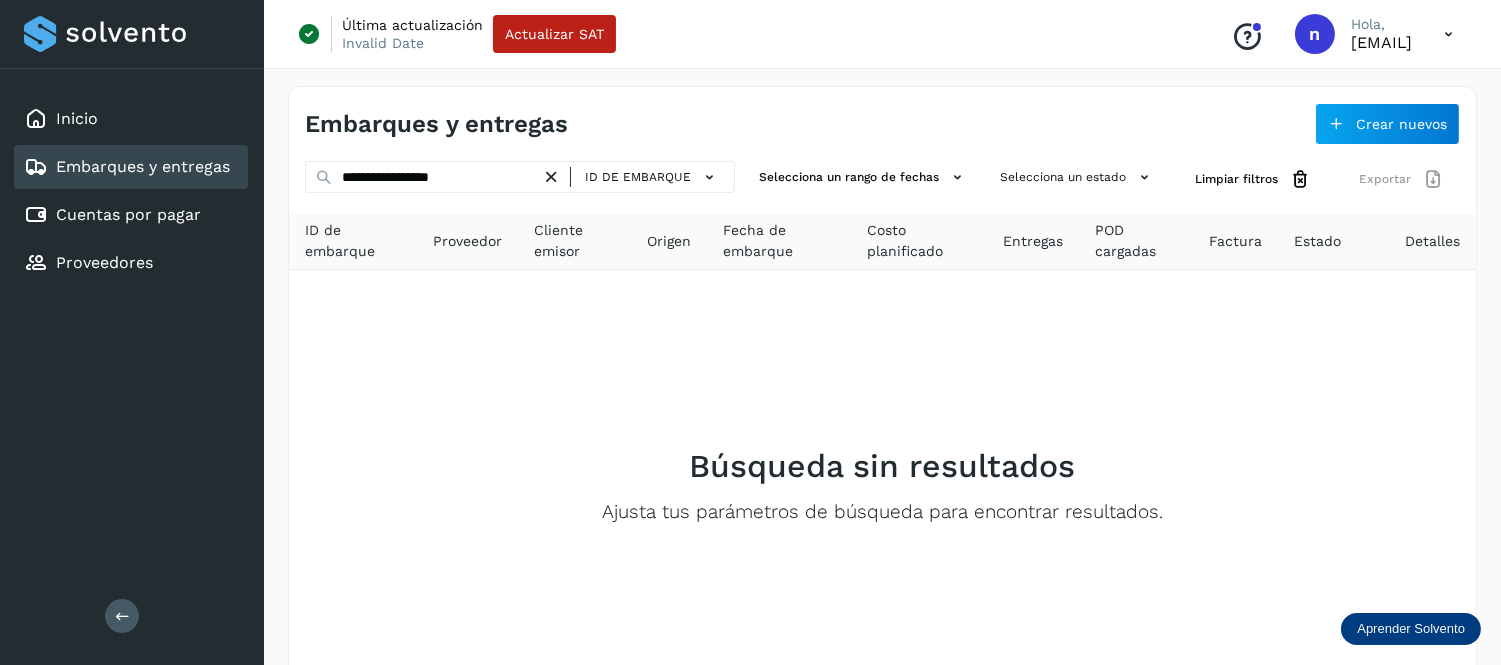 click at bounding box center (551, 177) 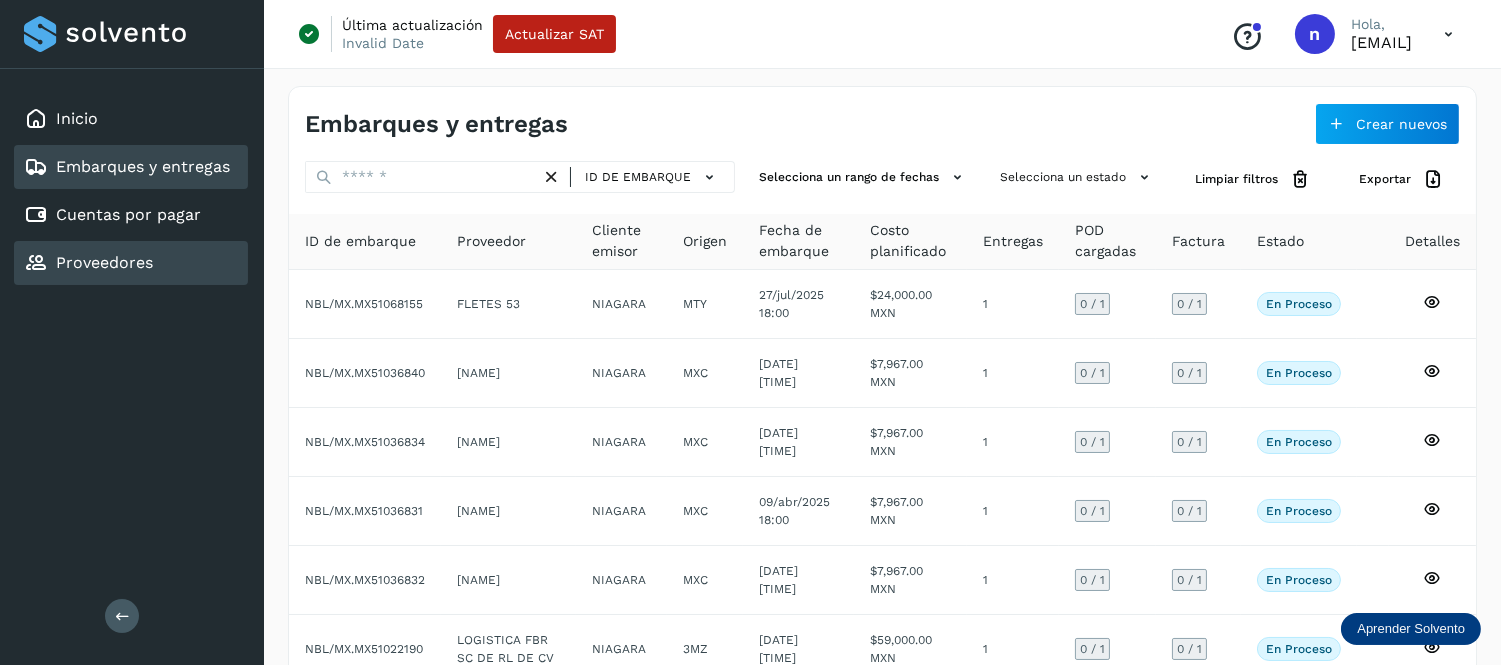 click on "Proveedores" 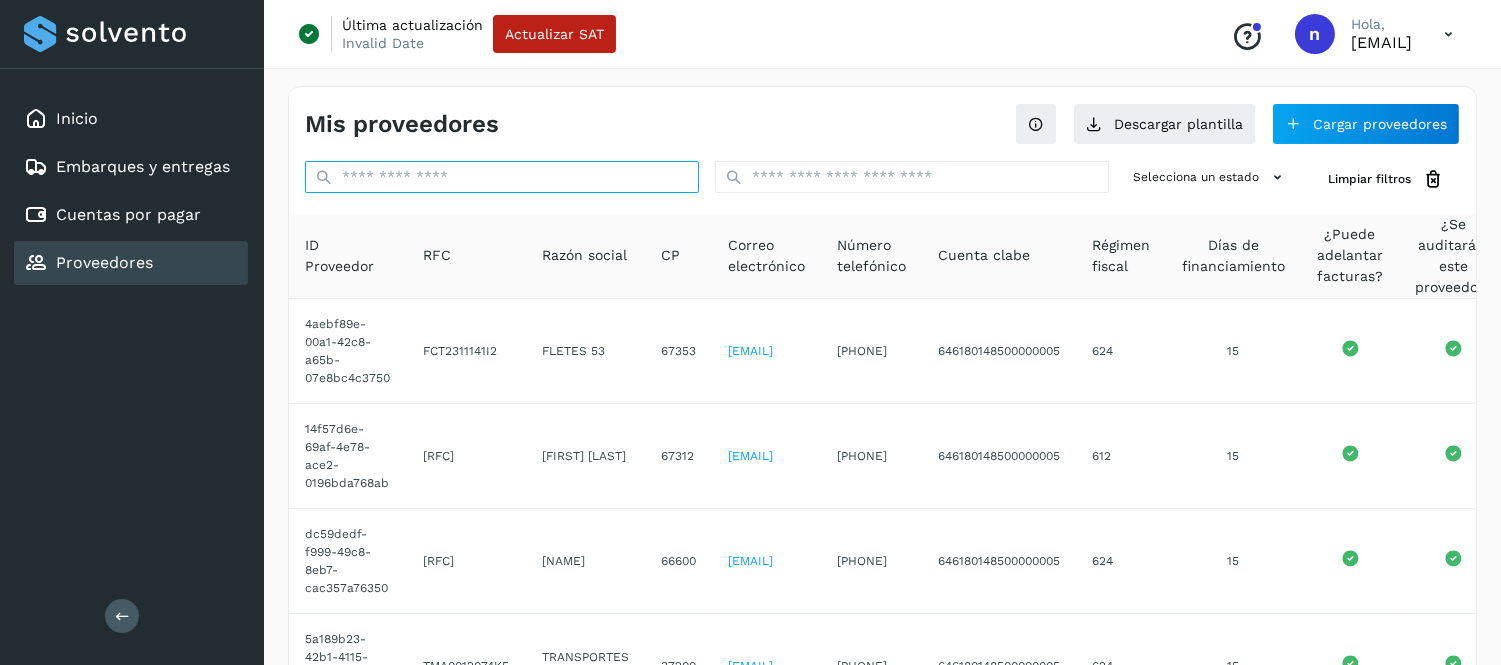 click at bounding box center [502, 177] 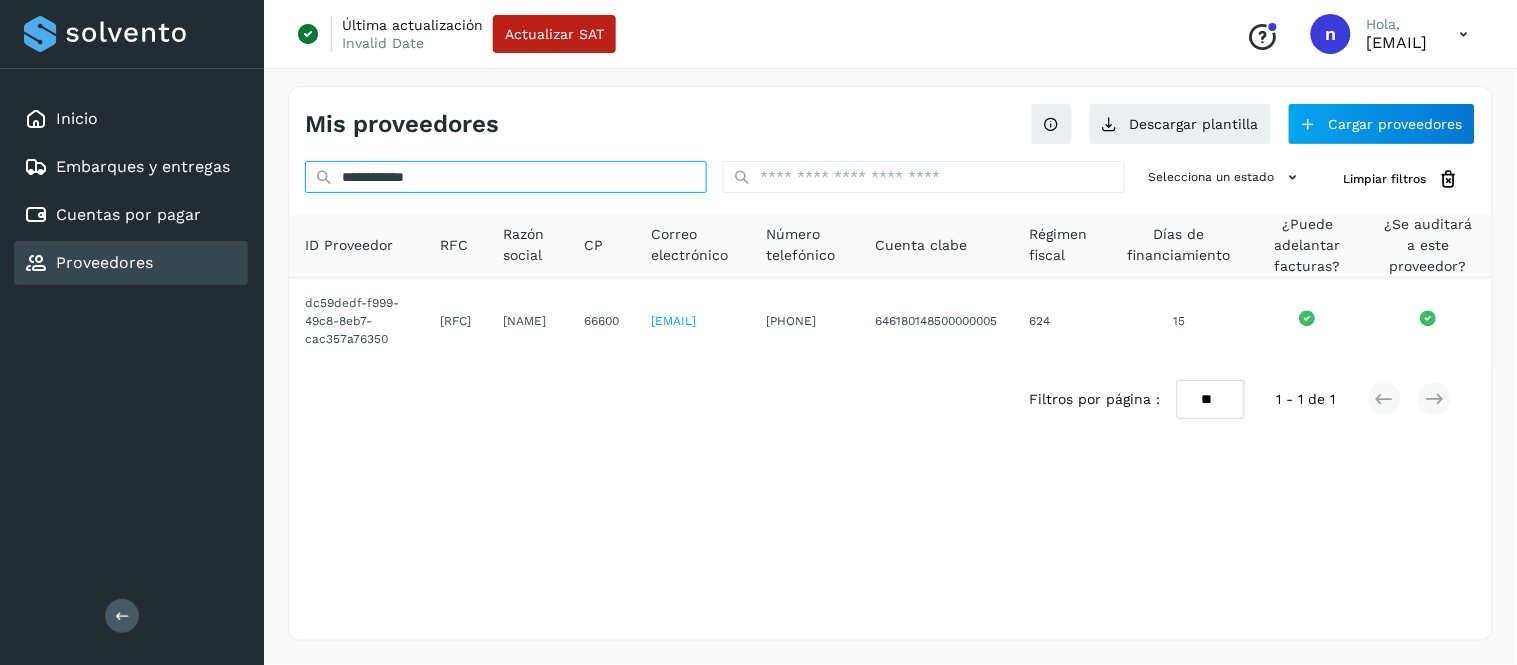 scroll, scrollTop: 0, scrollLeft: 0, axis: both 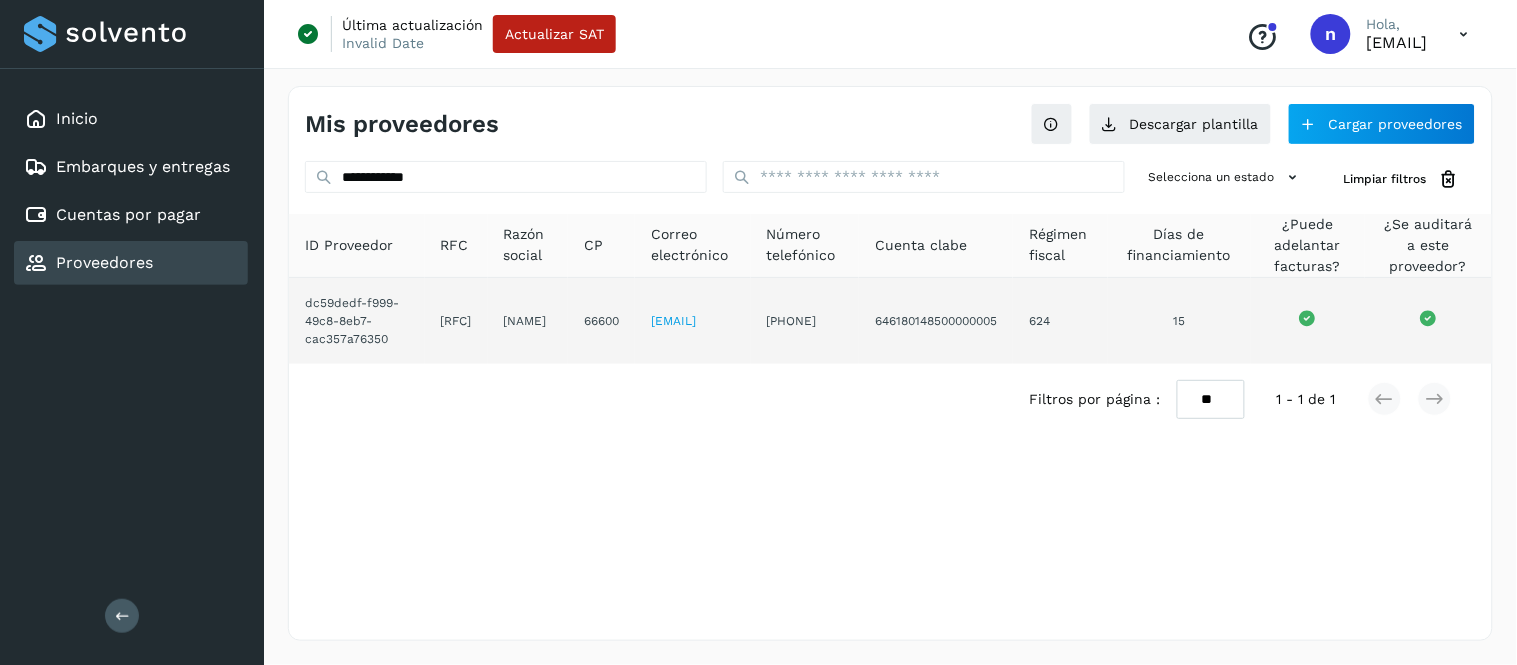 drag, startPoint x: 556, startPoint y: 355, endPoint x: 481, endPoint y: 351, distance: 75.10659 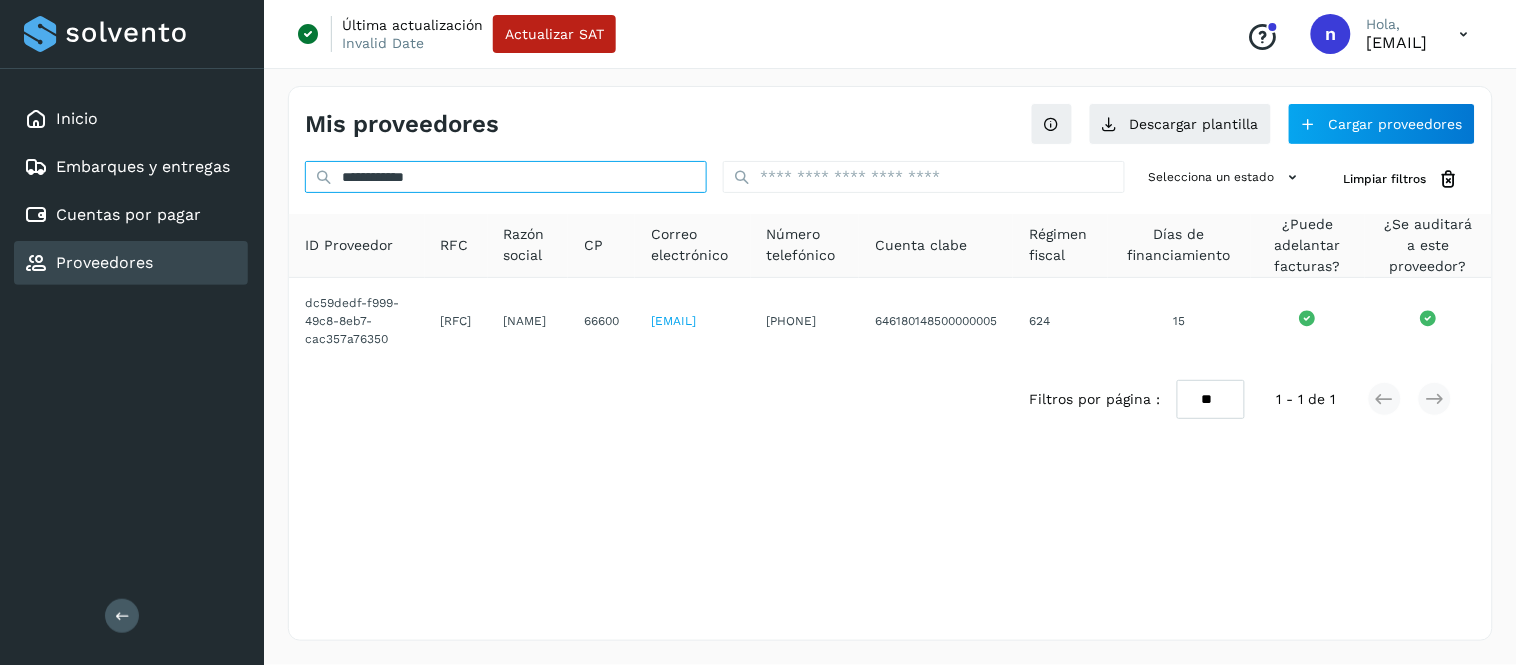 drag, startPoint x: 453, startPoint y: 172, endPoint x: 250, endPoint y: 168, distance: 203.0394 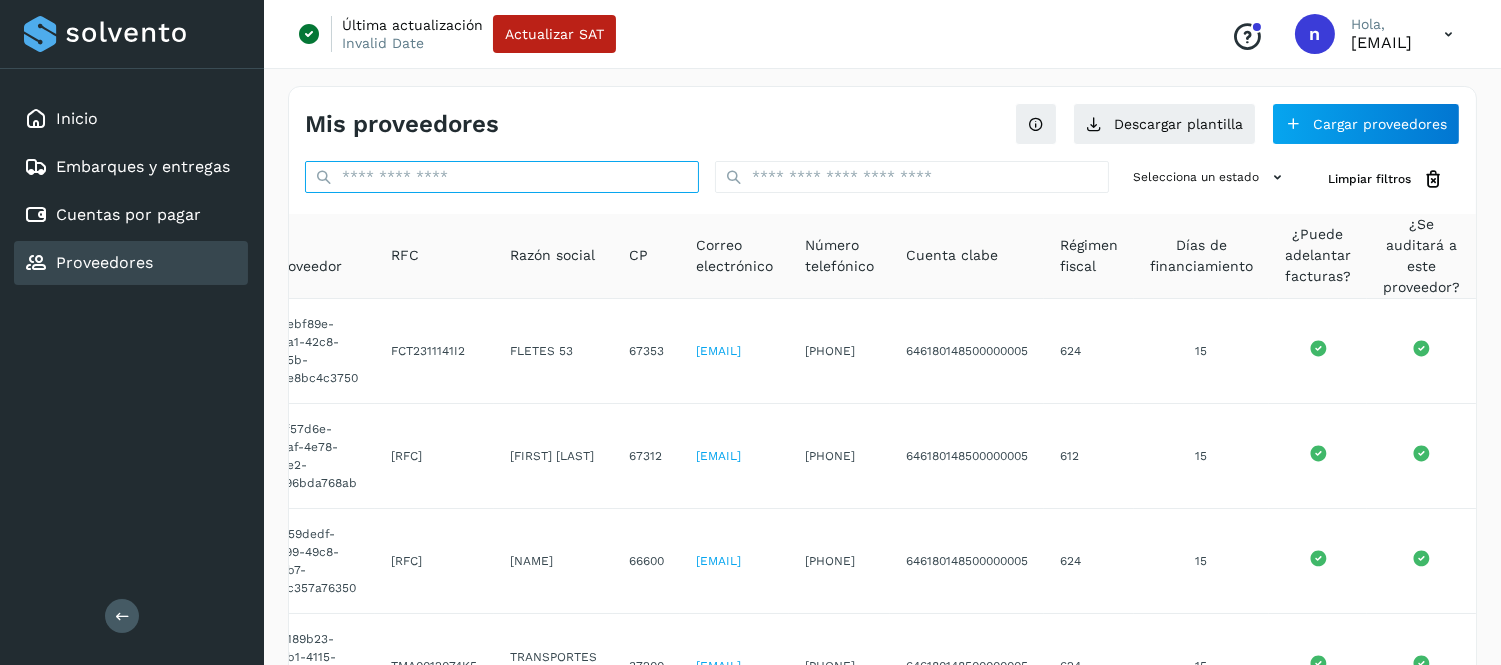 type 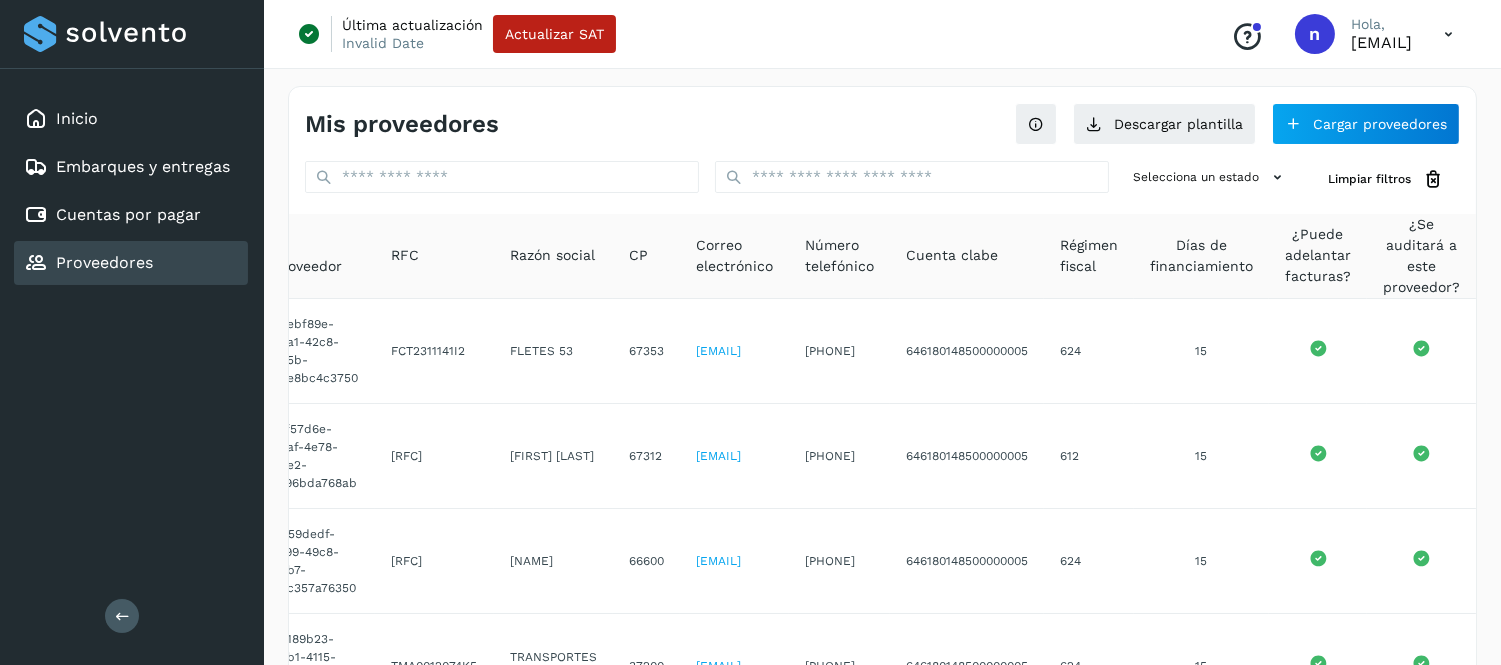 click on "Inicio Embarques y entregas Cuentas por pagar Proveedores" at bounding box center (132, 191) 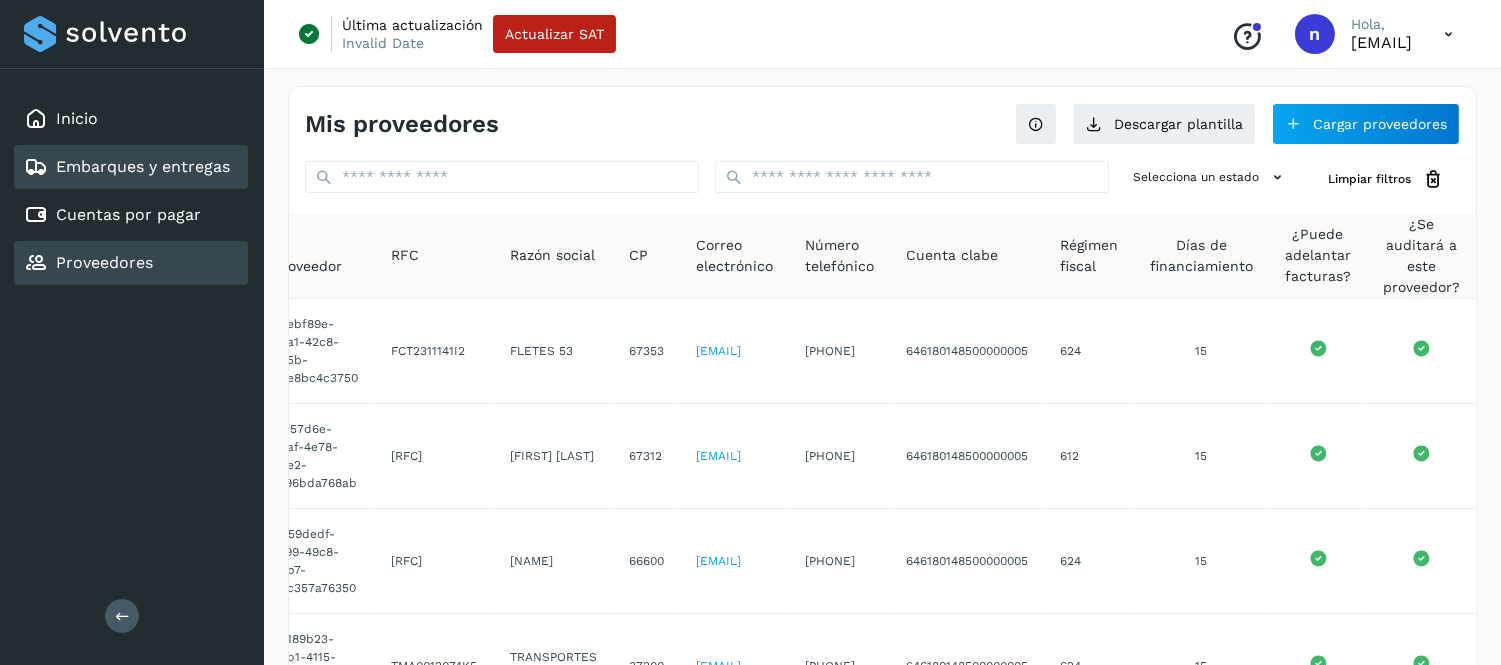 click on "Embarques y entregas" at bounding box center (127, 167) 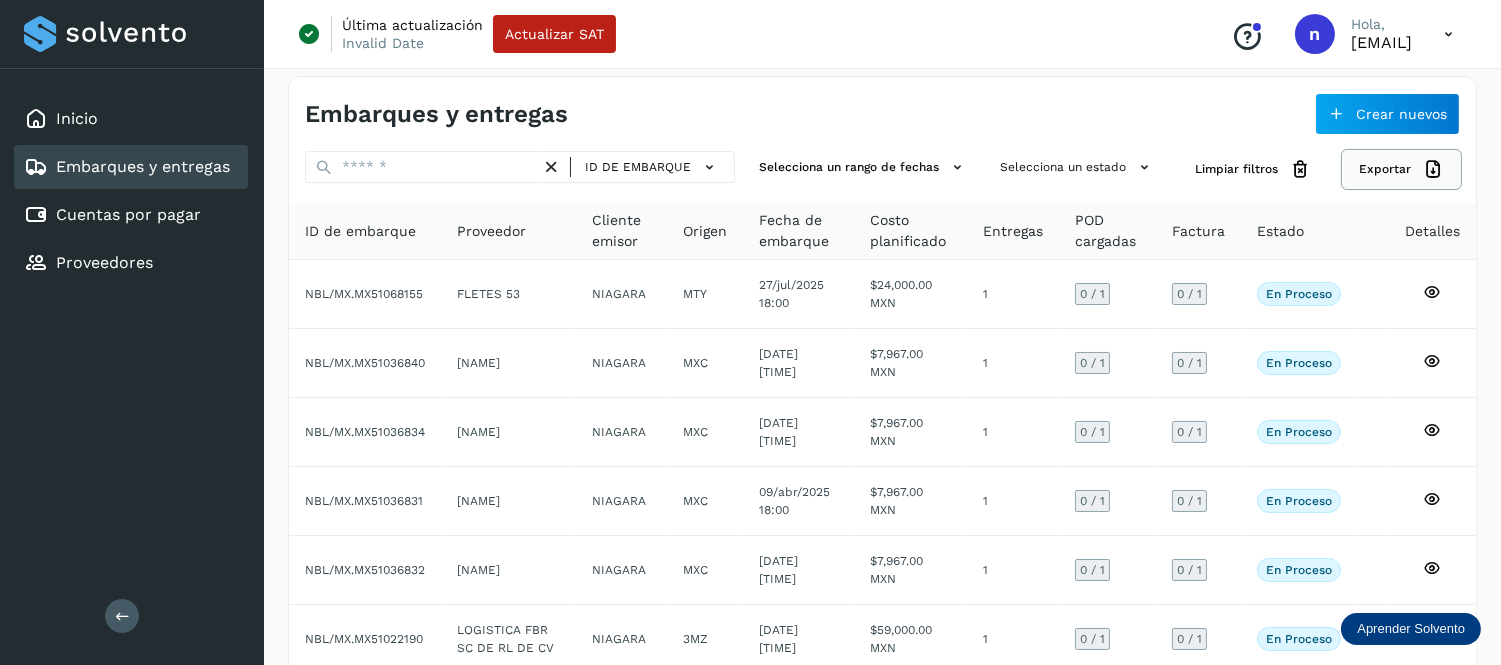 scroll, scrollTop: 0, scrollLeft: 0, axis: both 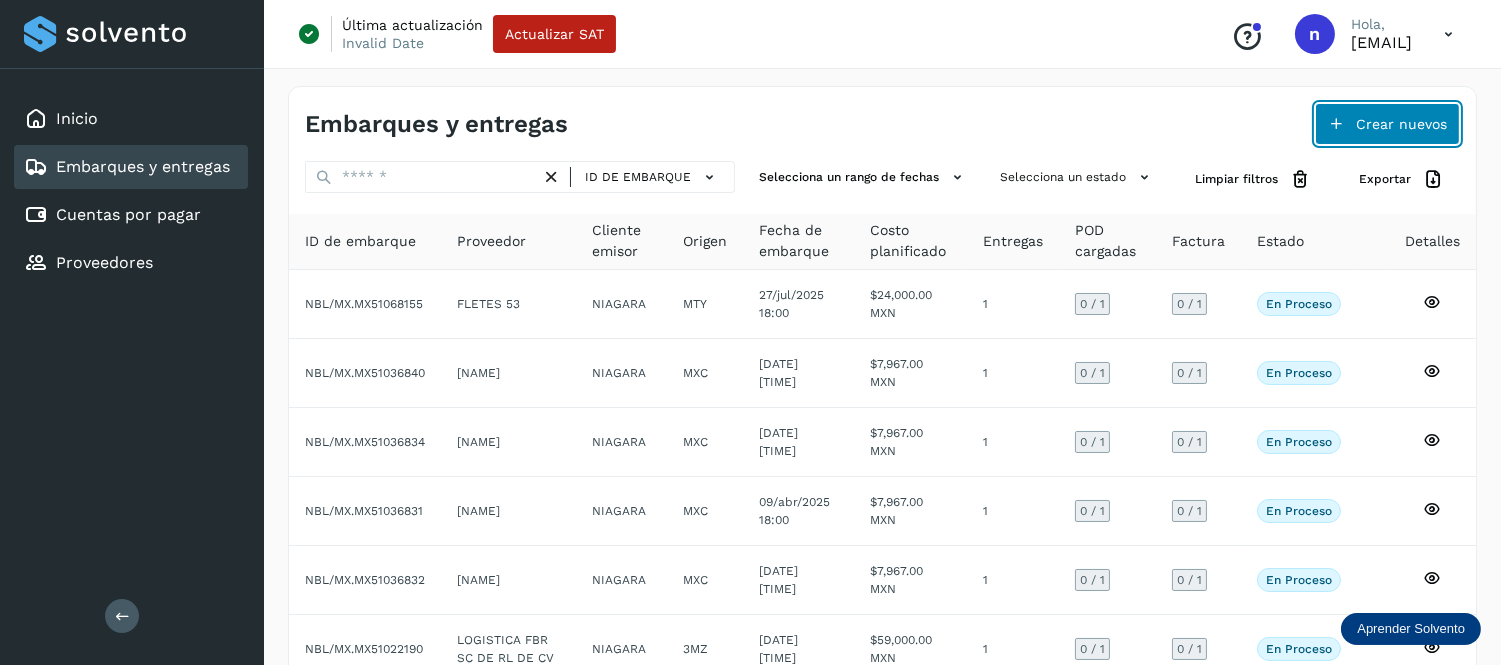 click on "Crear nuevos" 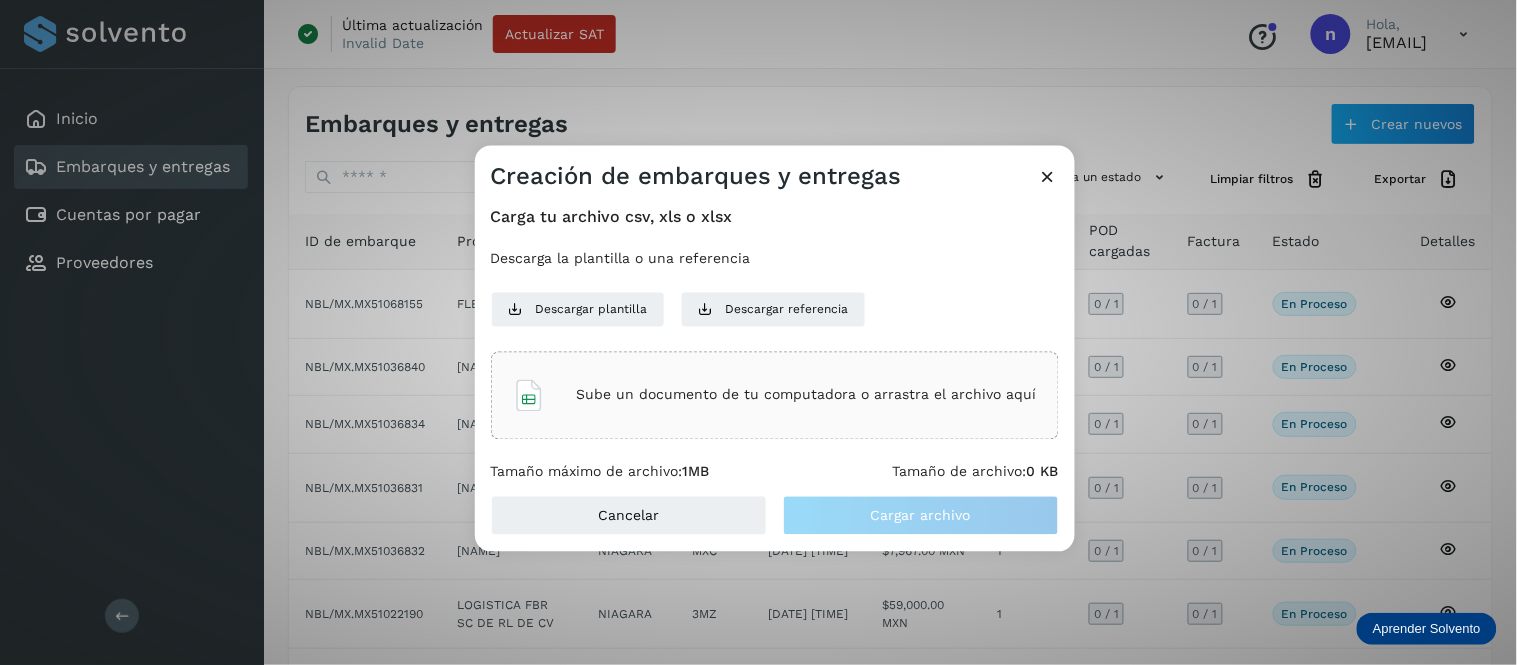 click at bounding box center [1048, 175] 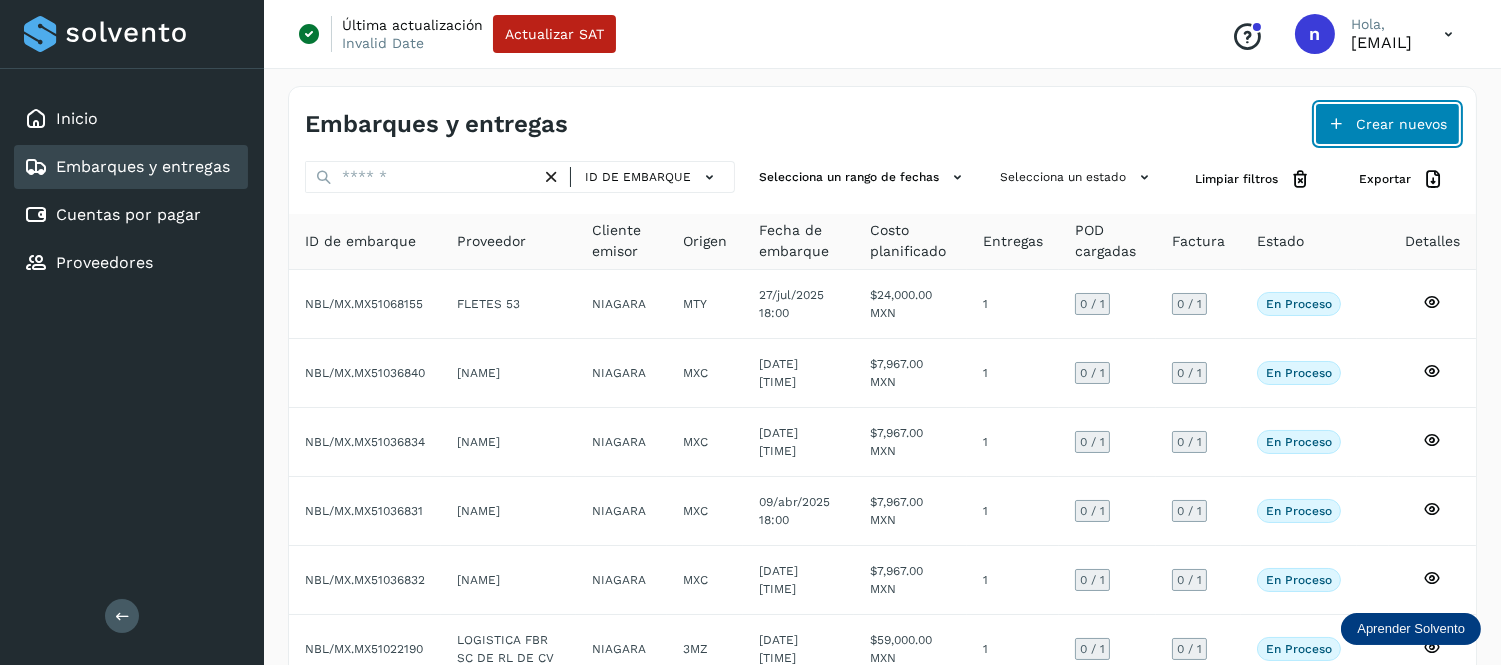 click on "Crear nuevos" at bounding box center (1387, 124) 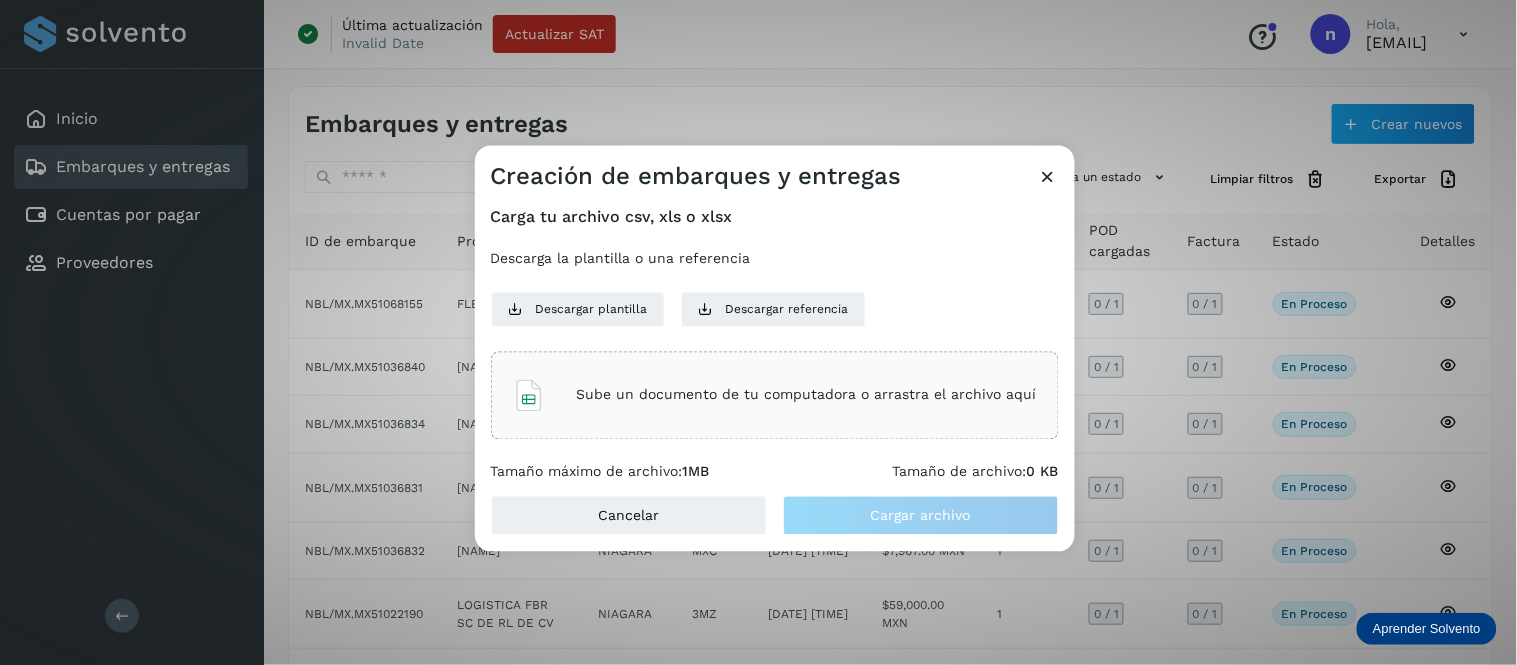 click on "Sube un documento de tu computadora o arrastra el archivo aquí" at bounding box center (807, 395) 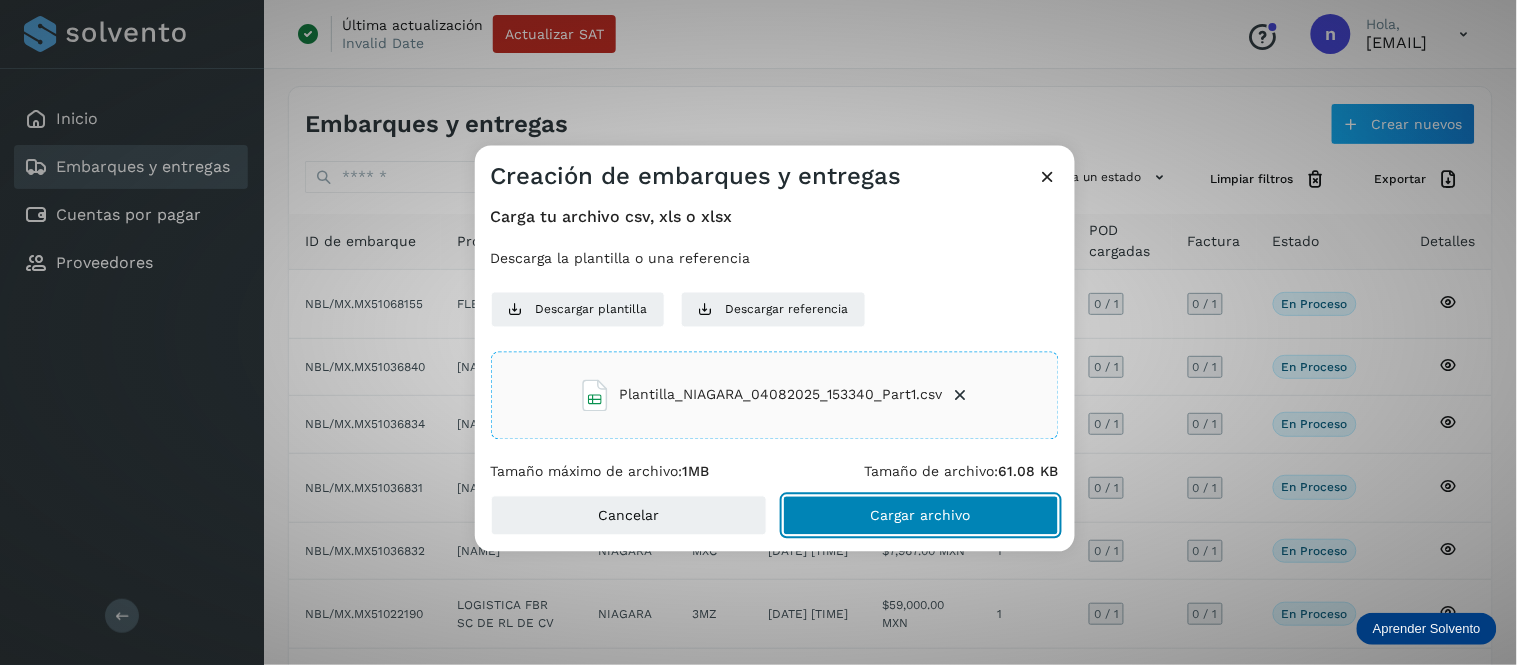 click on "Cargar archivo" 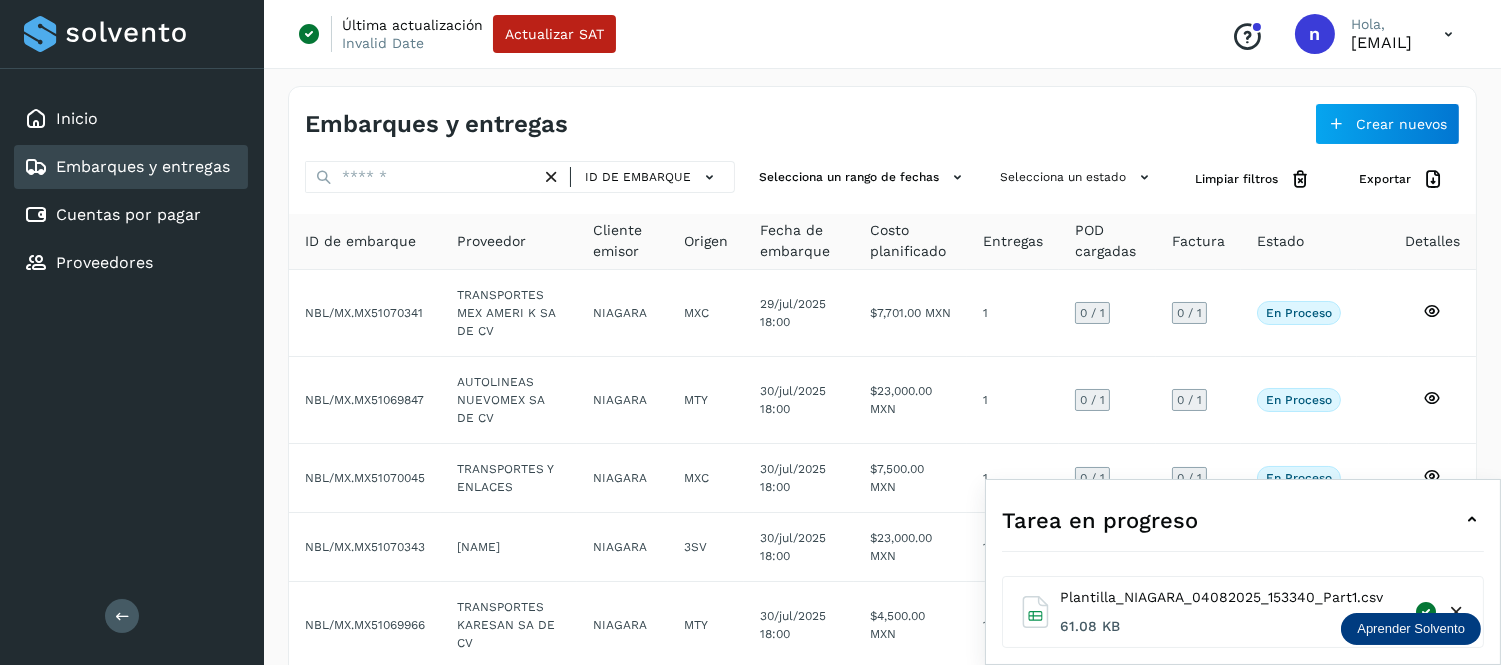 click at bounding box center (1472, 520) 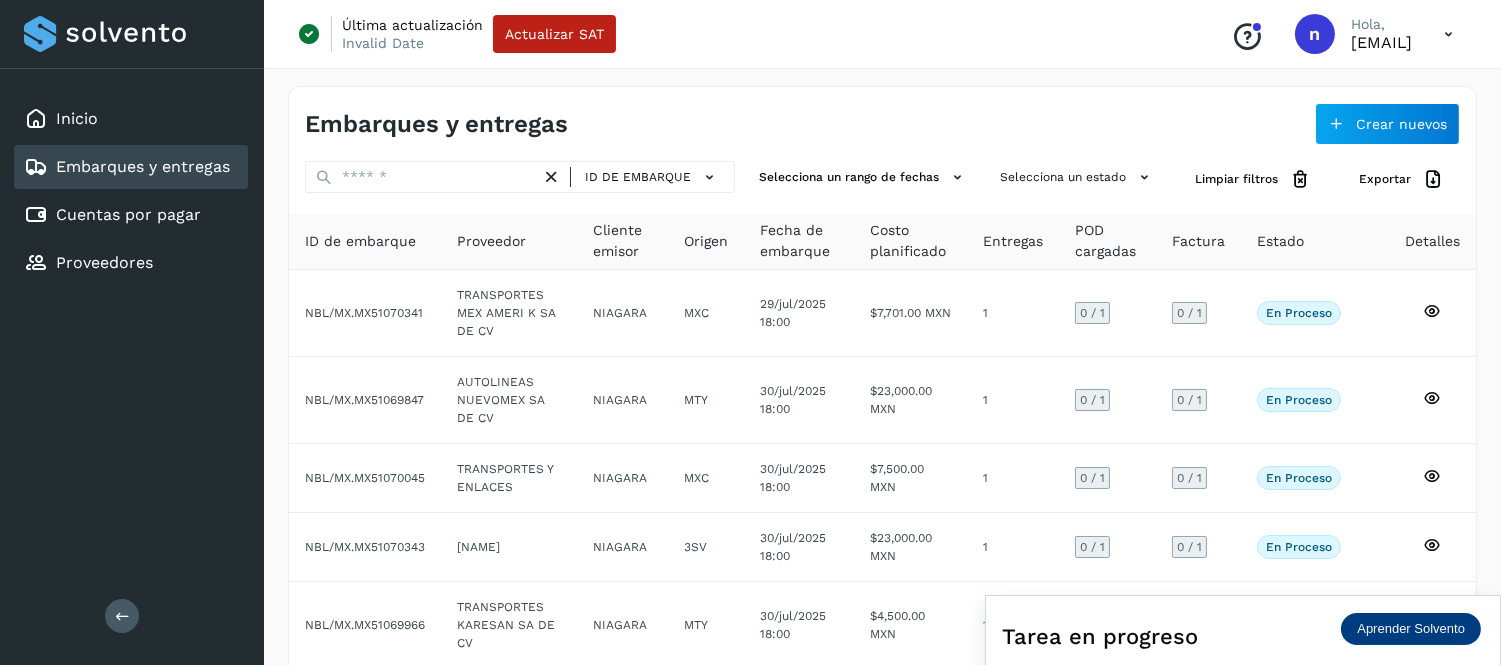 click at bounding box center (1448, 34) 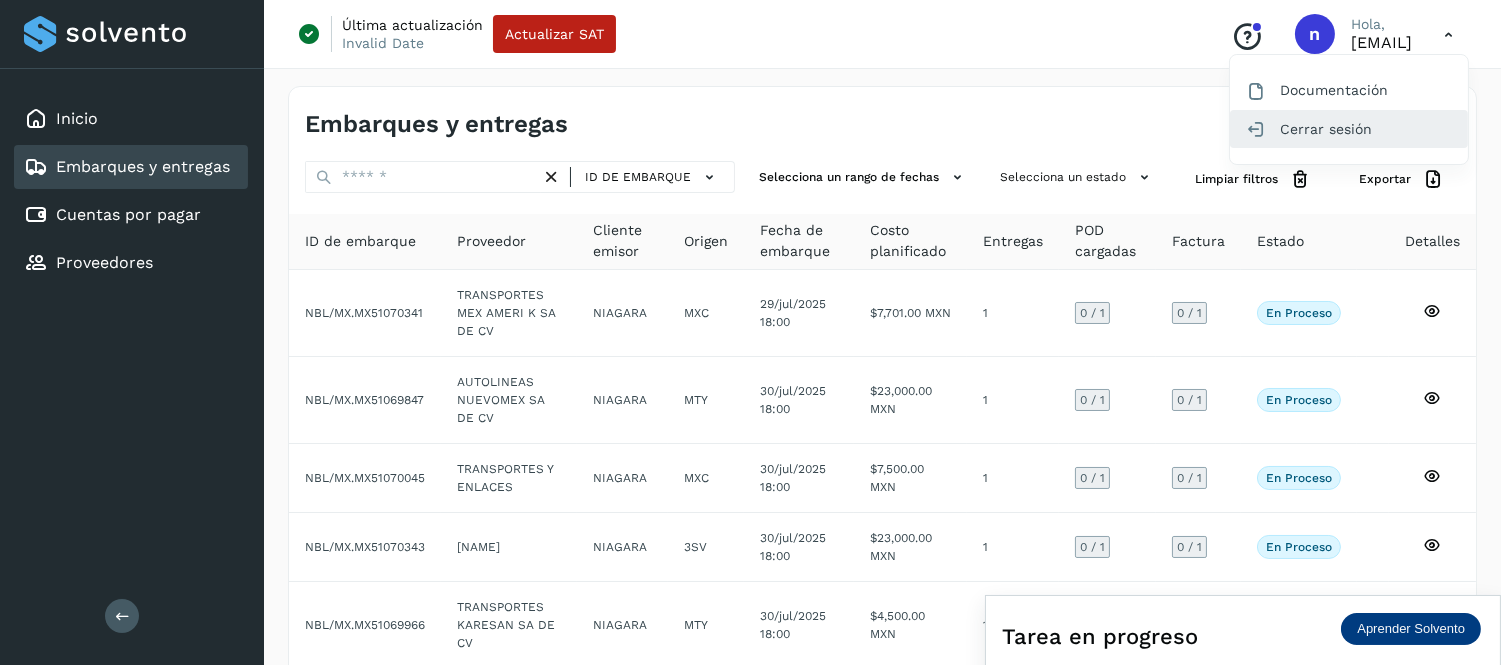 click on "Cerrar sesión" 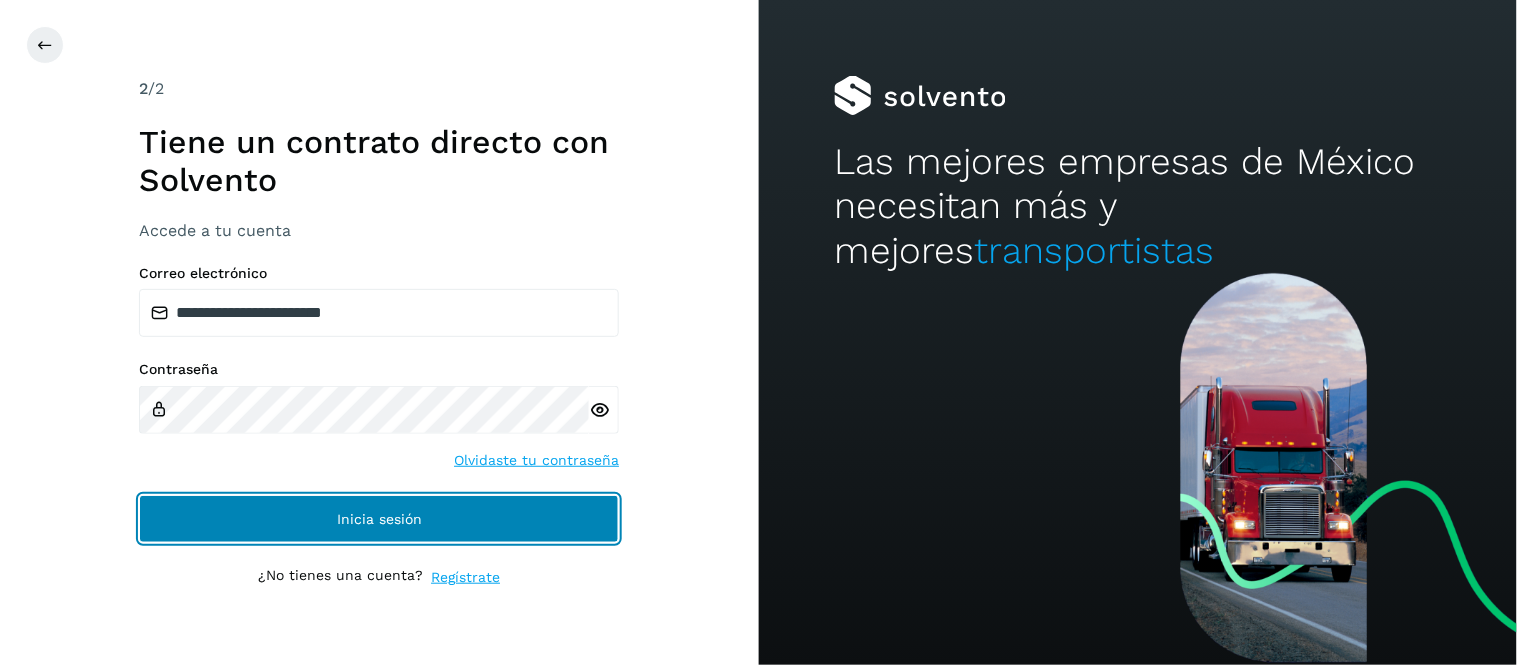click on "Inicia sesión" 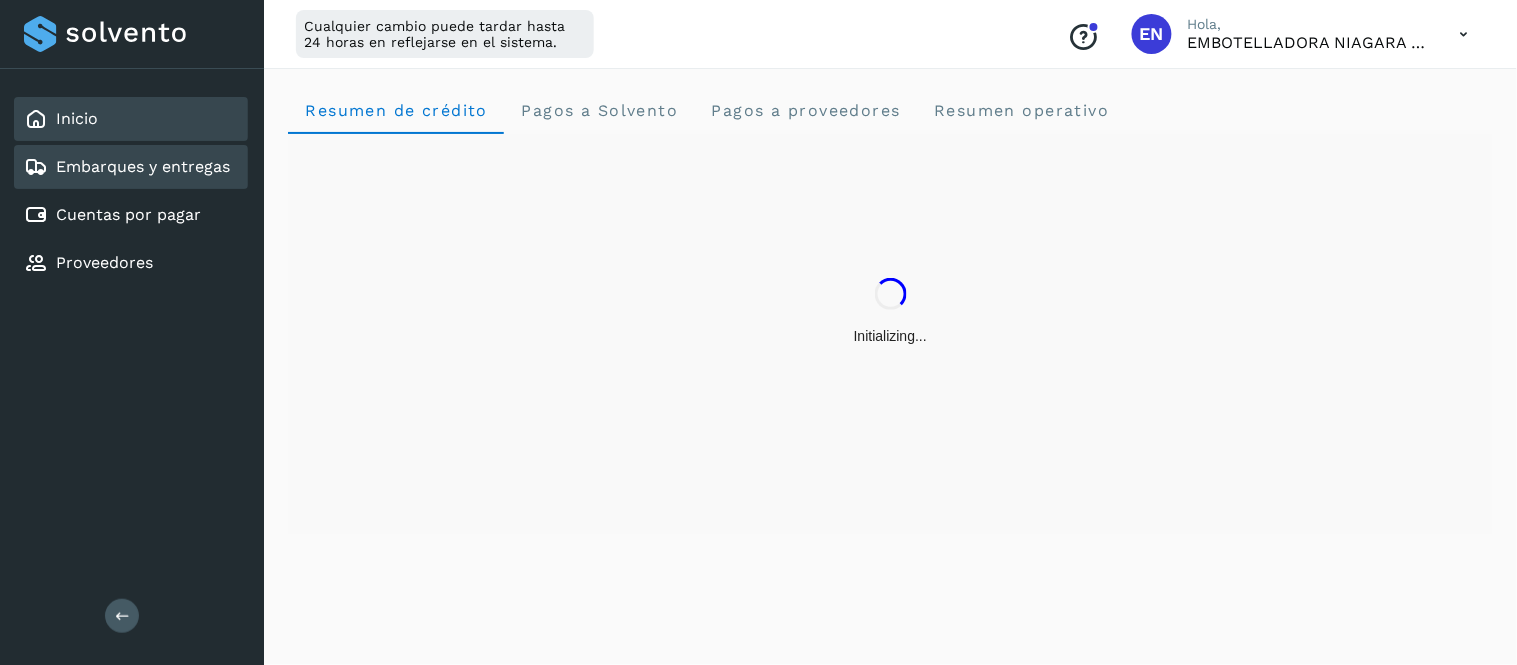 click on "Embarques y entregas" at bounding box center (143, 166) 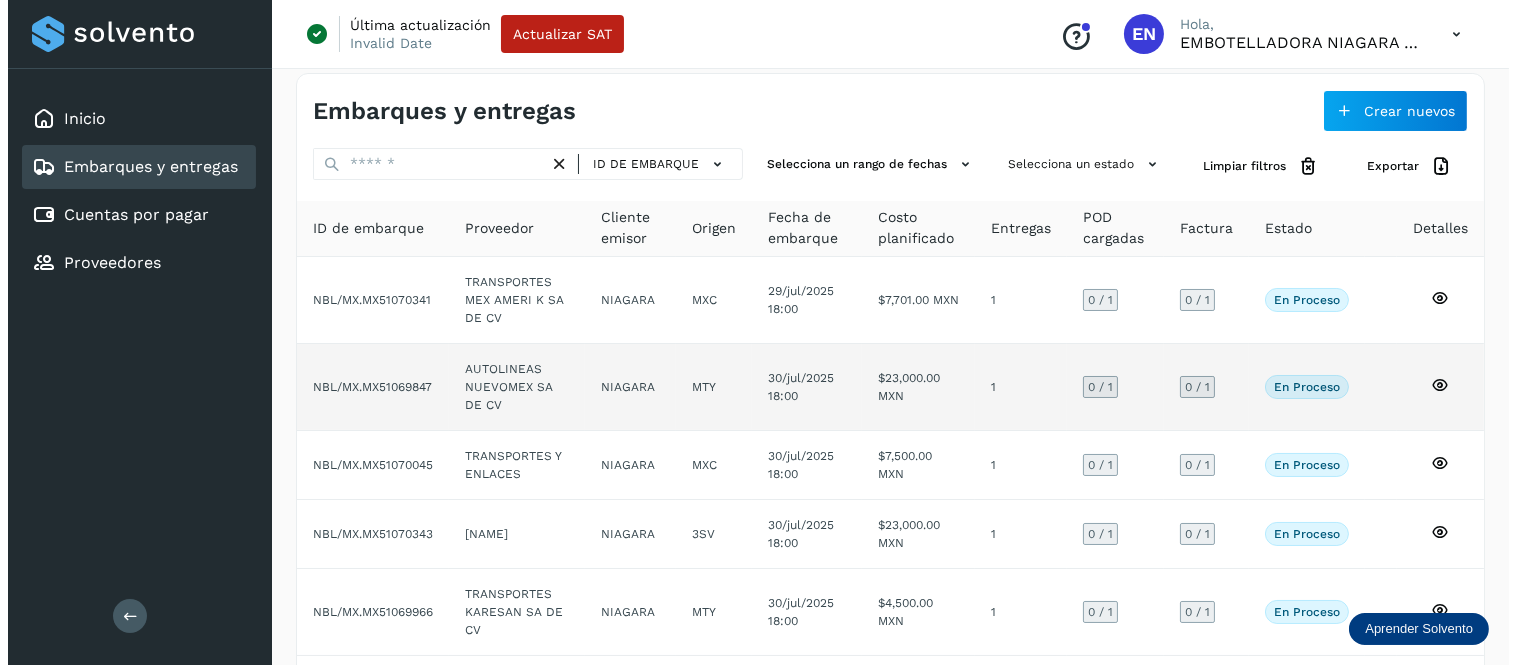 scroll, scrollTop: 0, scrollLeft: 0, axis: both 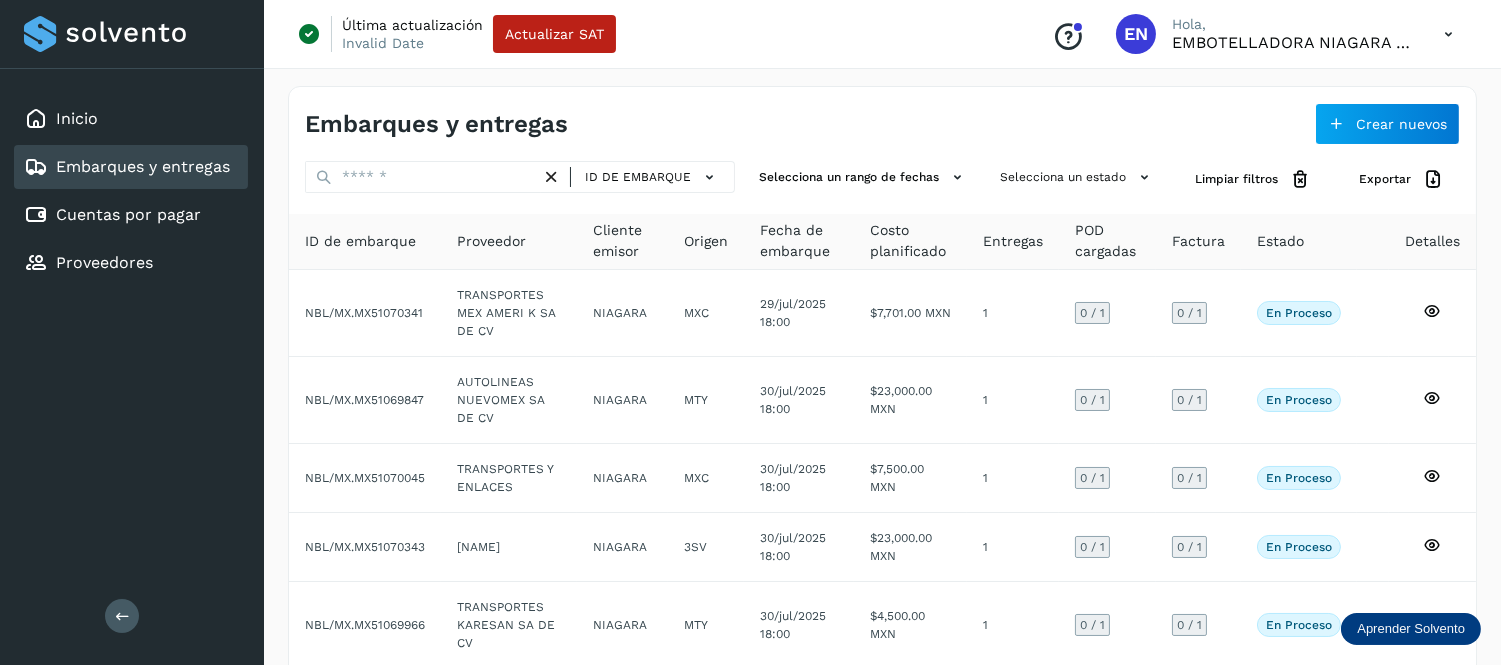 click at bounding box center [1448, 34] 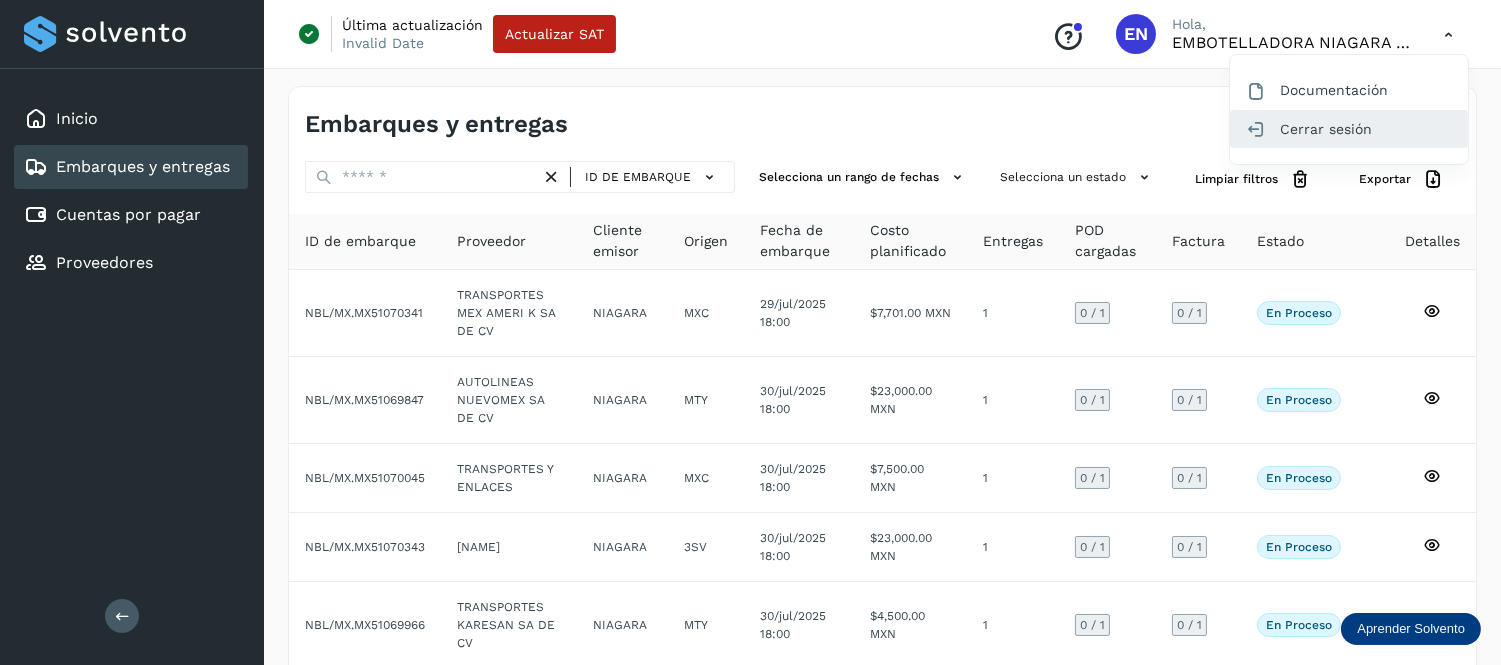 click on "Cerrar sesión" 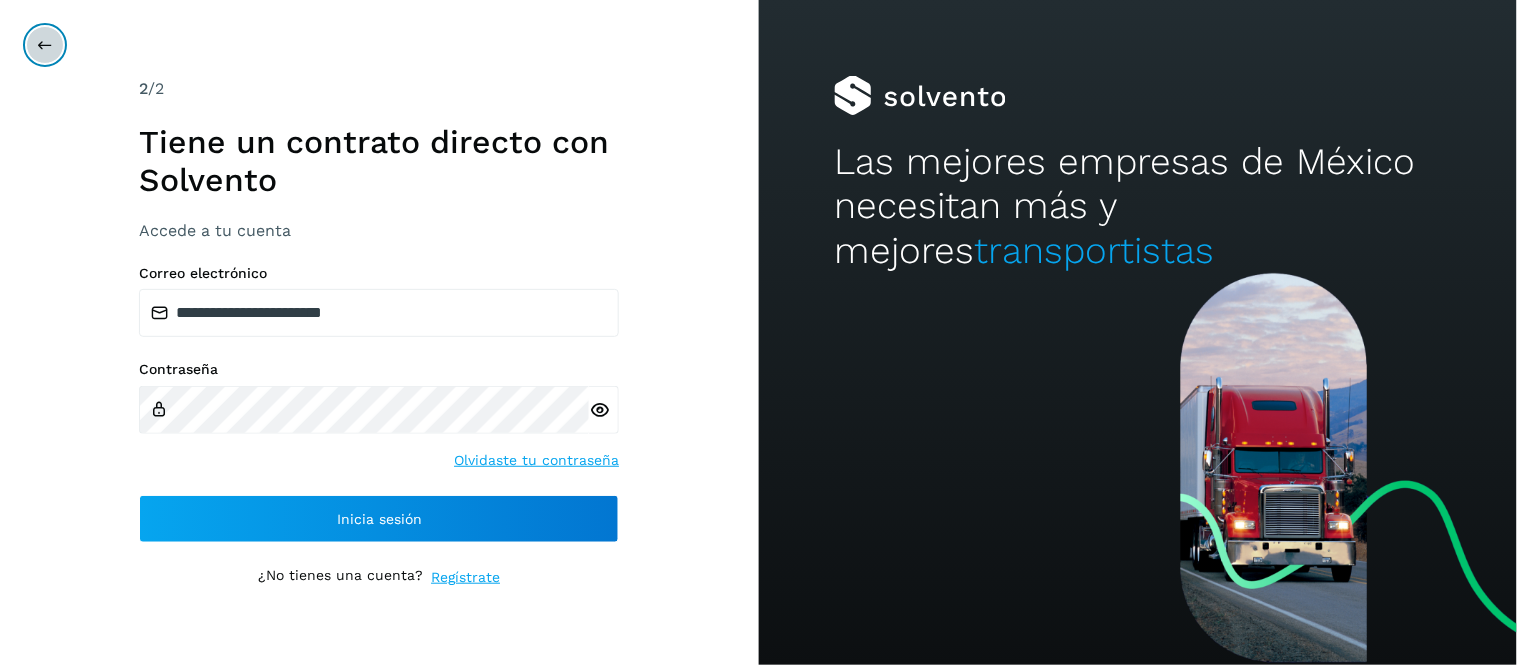 click at bounding box center [45, 45] 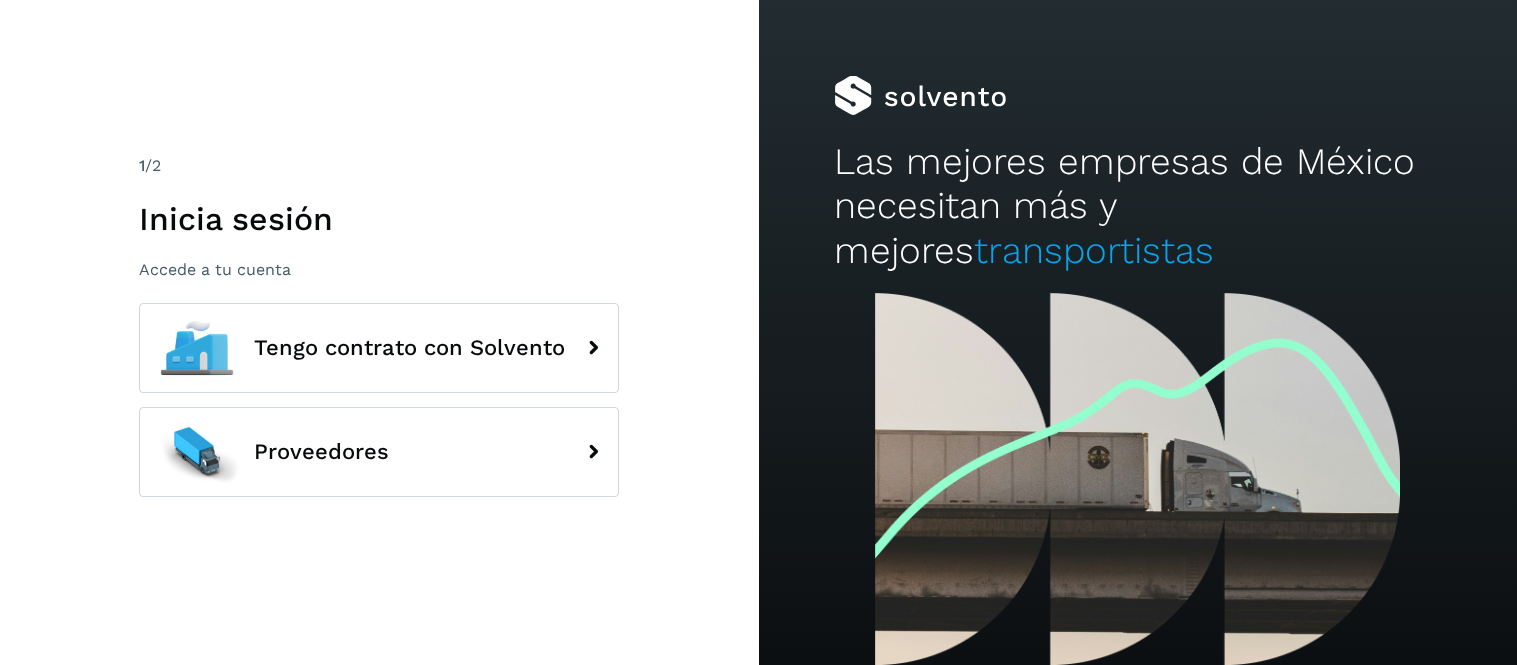 scroll, scrollTop: 0, scrollLeft: 0, axis: both 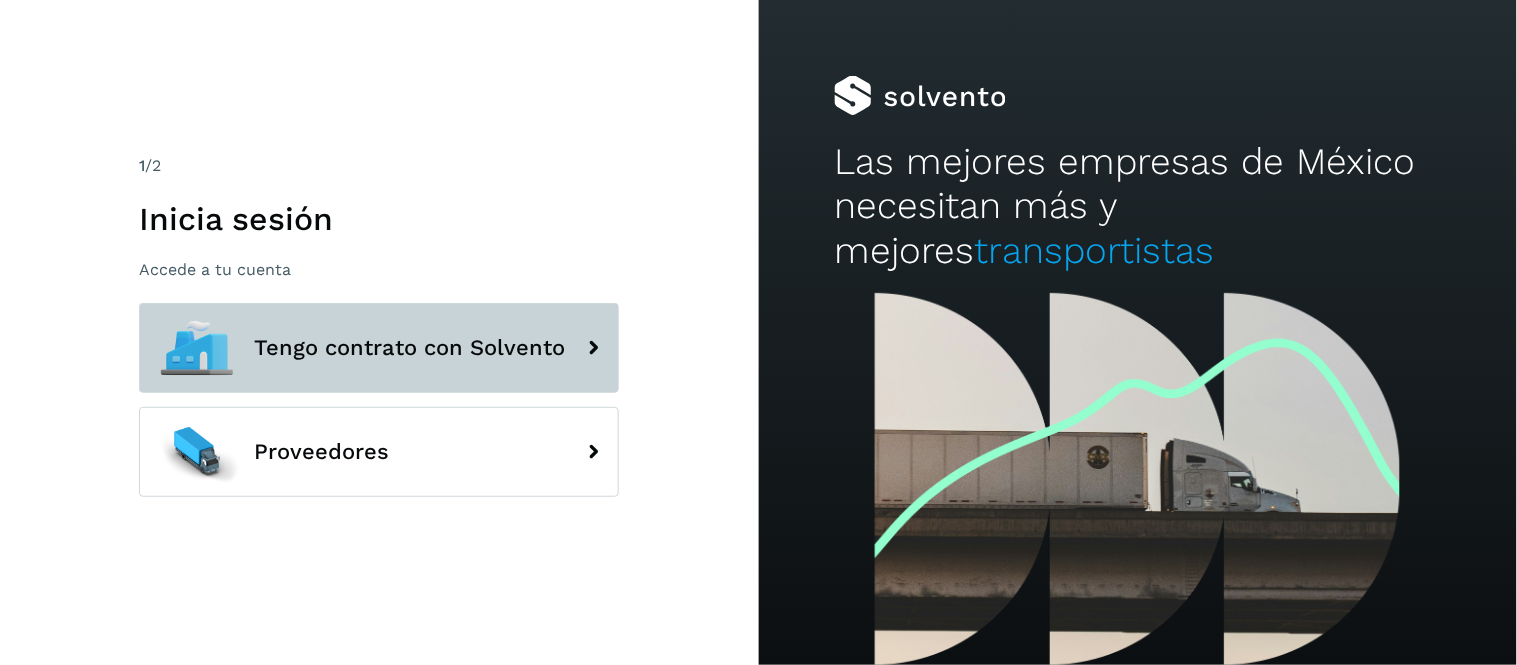 click on "Tengo contrato con Solvento" at bounding box center (379, 348) 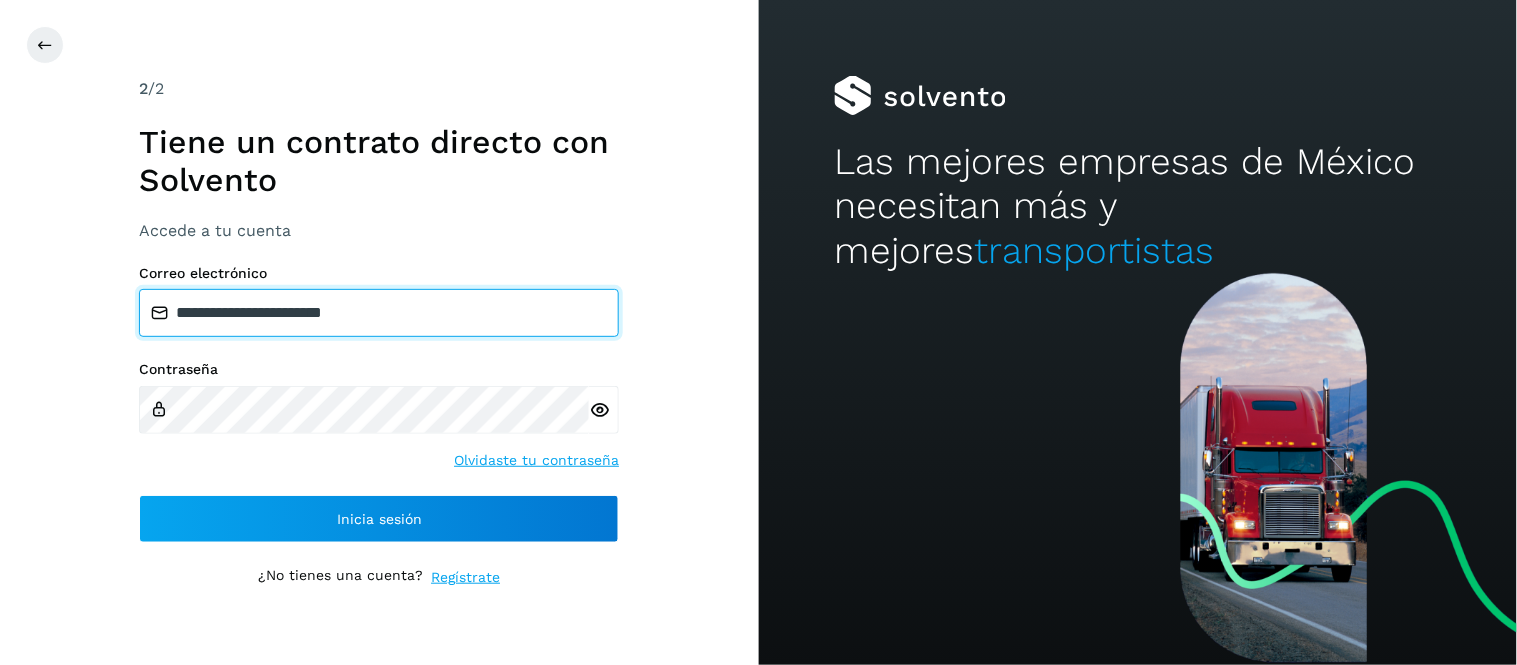 type on "**********" 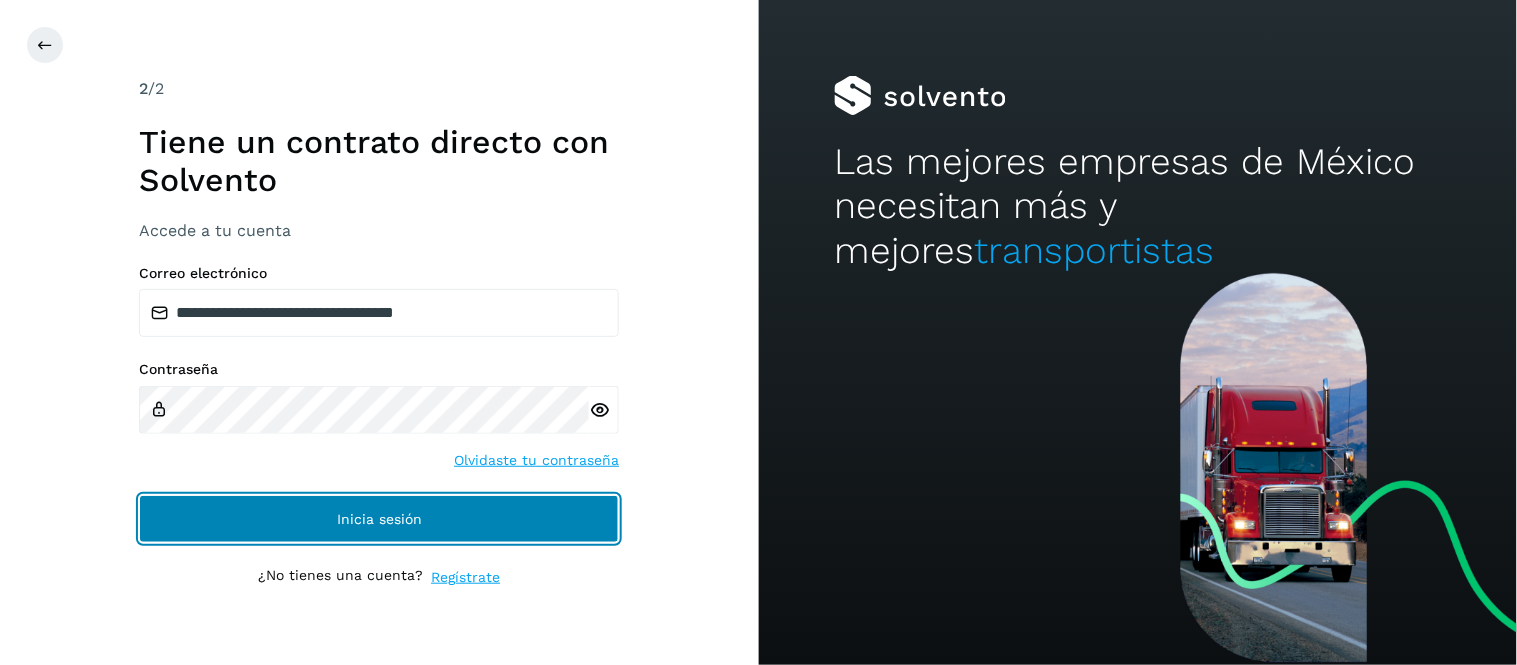 click on "Inicia sesión" at bounding box center [379, 519] 